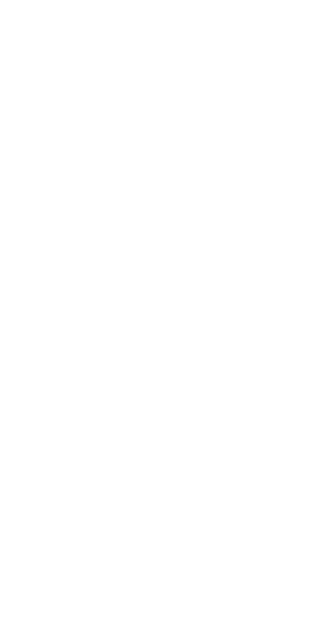 scroll, scrollTop: 0, scrollLeft: 0, axis: both 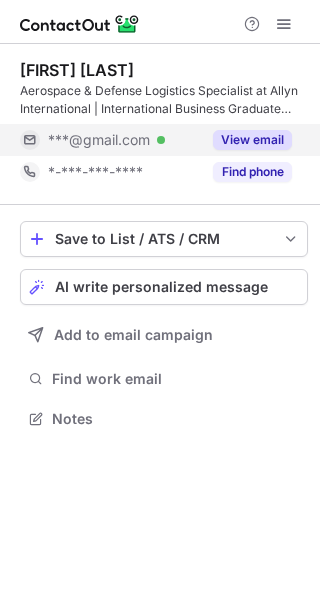 click on "View email" at bounding box center [252, 140] 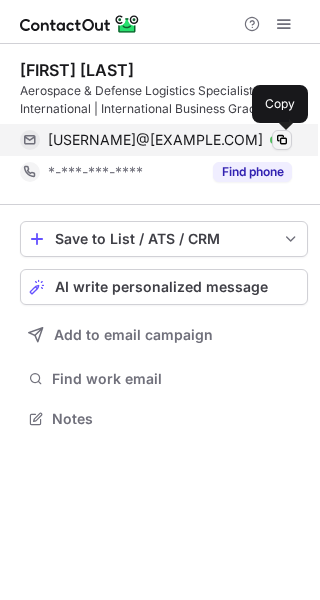 click at bounding box center (282, 140) 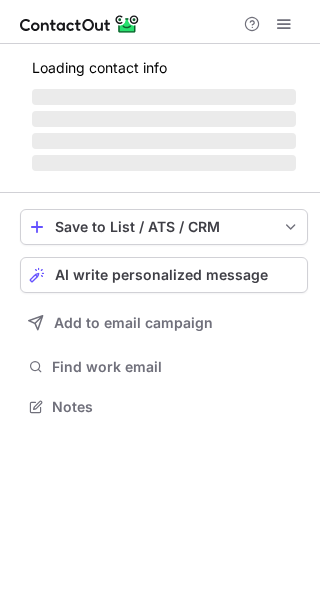 scroll, scrollTop: 0, scrollLeft: 0, axis: both 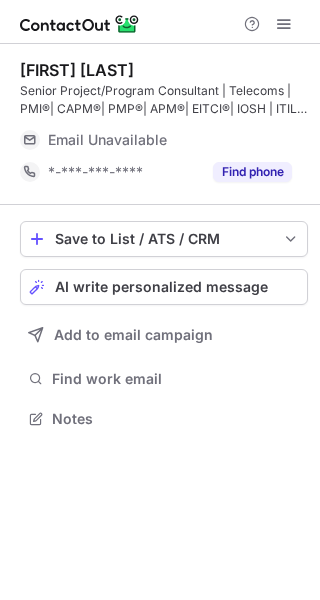 click on "Email Unavailable" at bounding box center (148, 140) 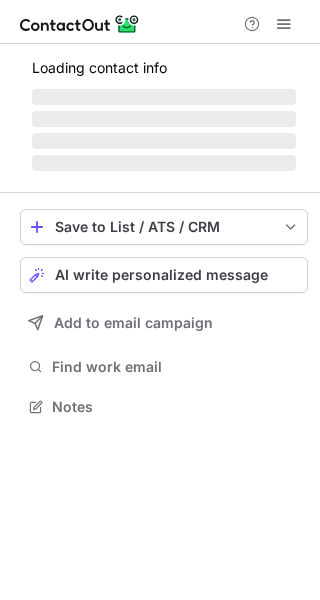 scroll, scrollTop: 0, scrollLeft: 0, axis: both 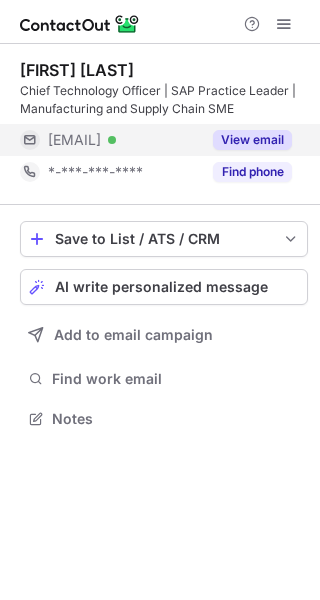 click on "View email" at bounding box center [246, 140] 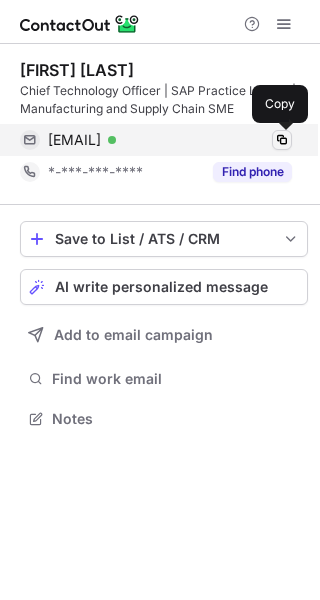 click at bounding box center (282, 140) 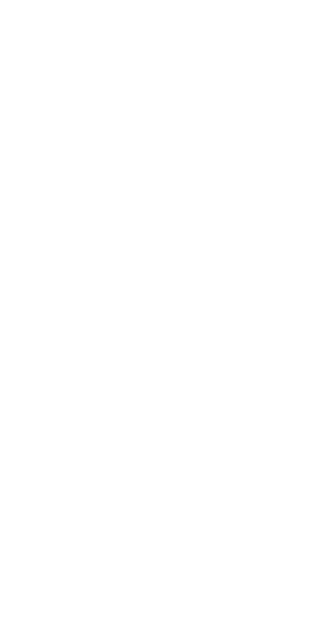 scroll, scrollTop: 0, scrollLeft: 0, axis: both 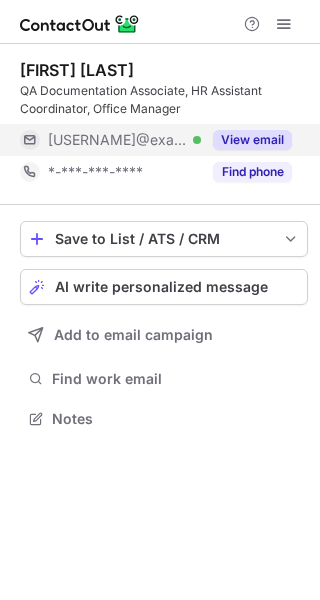 click on "View email" at bounding box center (252, 140) 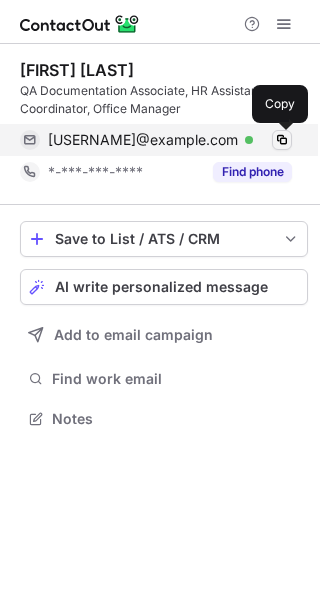 click at bounding box center [282, 140] 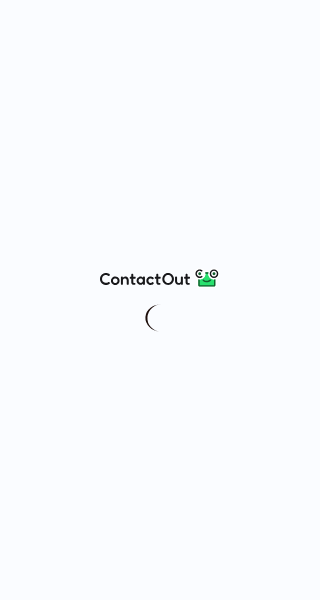 scroll, scrollTop: 0, scrollLeft: 0, axis: both 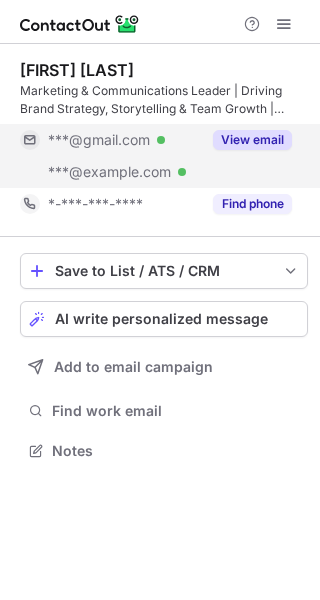 click on "View email" at bounding box center [252, 140] 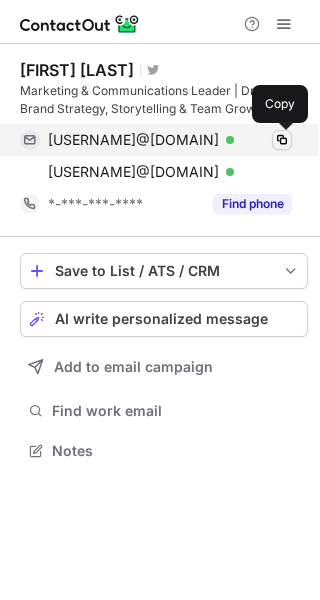click at bounding box center [282, 140] 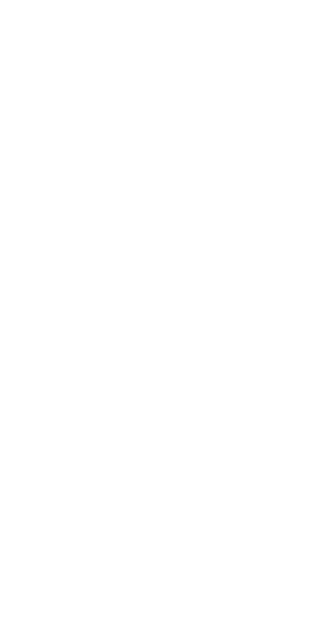 scroll, scrollTop: 0, scrollLeft: 0, axis: both 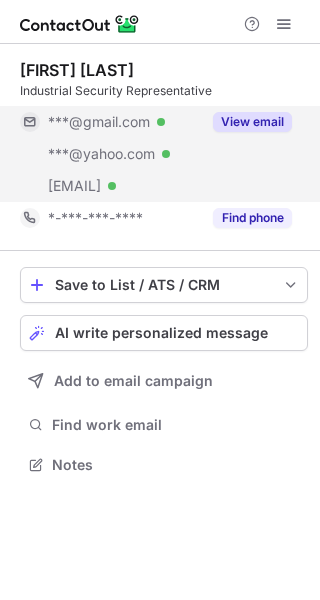click on "View email" at bounding box center (252, 122) 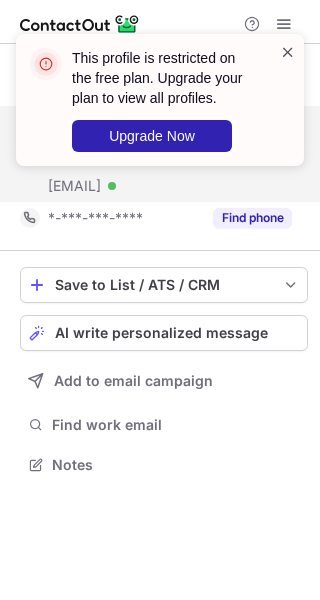 click at bounding box center [288, 52] 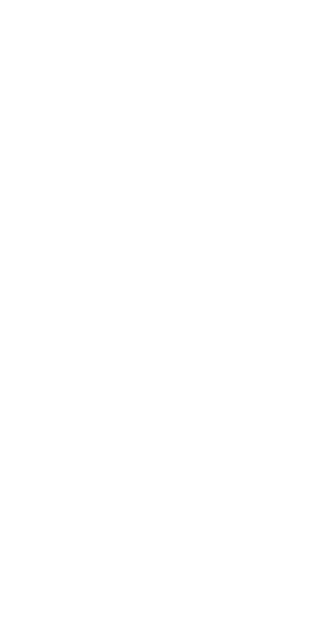 scroll, scrollTop: 0, scrollLeft: 0, axis: both 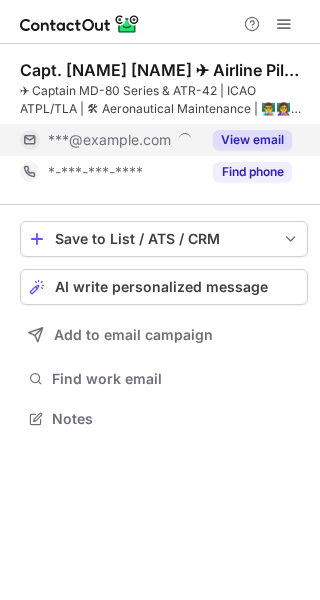 click on "View email" at bounding box center (252, 140) 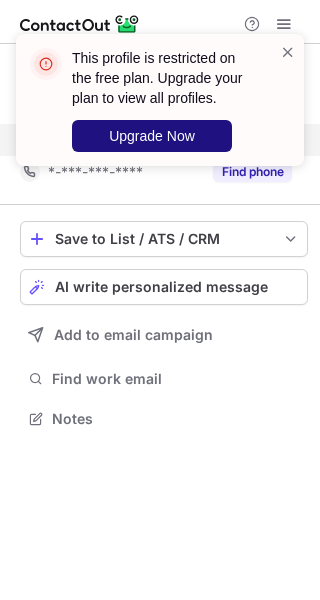 click on "Upgrade Now" at bounding box center (152, 136) 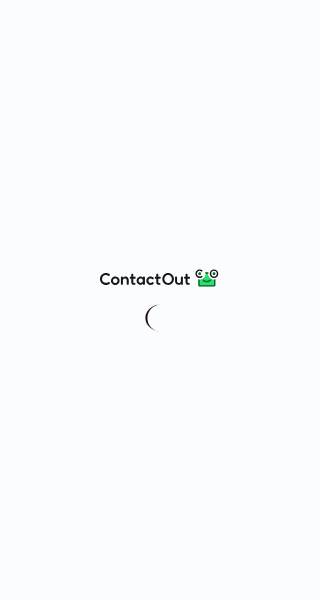 scroll, scrollTop: 0, scrollLeft: 0, axis: both 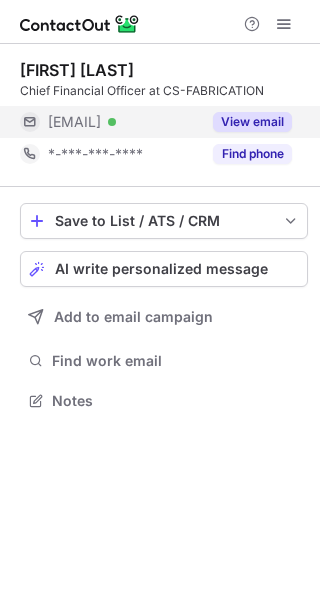 click on "View email" at bounding box center [252, 122] 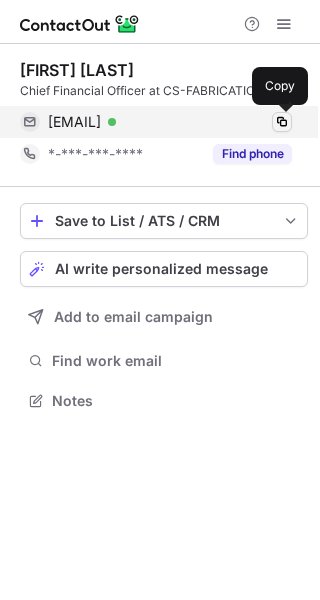 click at bounding box center [282, 122] 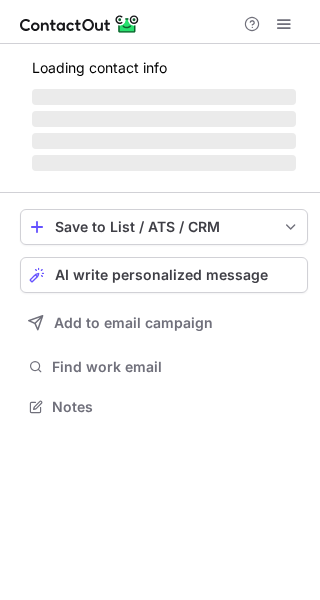 scroll, scrollTop: 0, scrollLeft: 0, axis: both 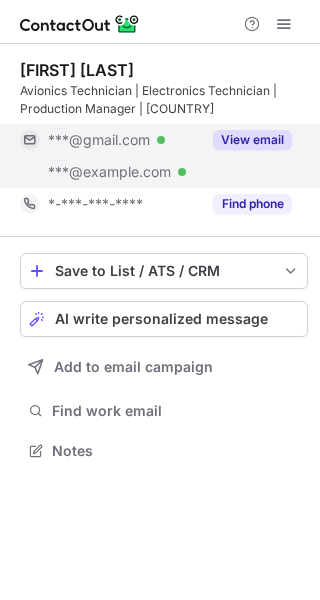 click on "View email" at bounding box center (252, 140) 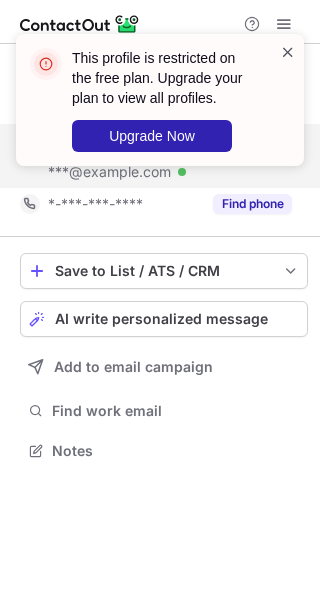 click at bounding box center [288, 52] 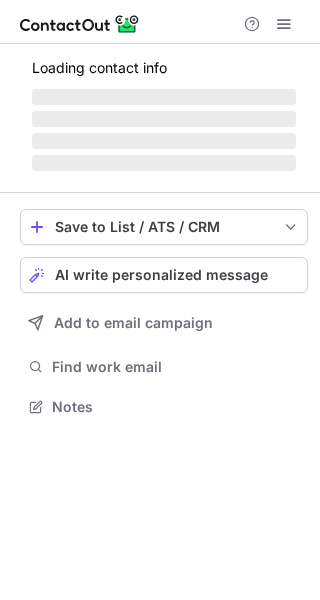 scroll, scrollTop: 0, scrollLeft: 0, axis: both 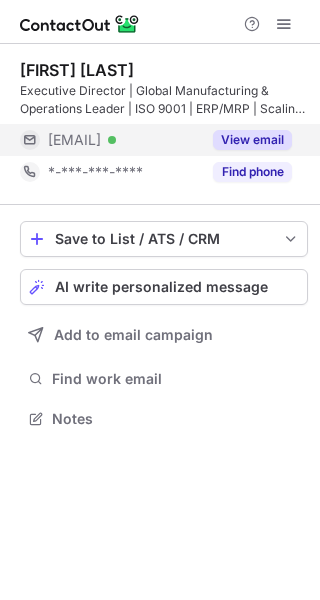 click on "View email" at bounding box center [246, 140] 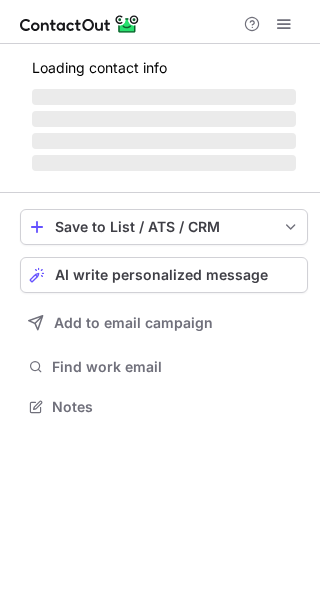 scroll, scrollTop: 0, scrollLeft: 0, axis: both 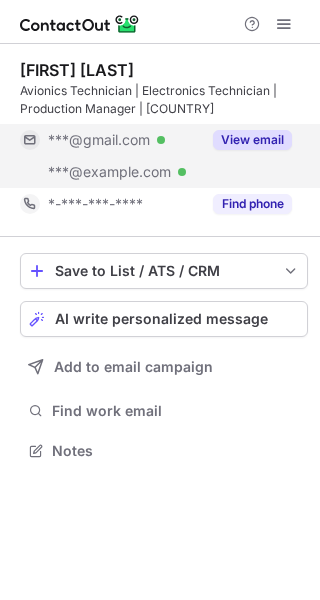click on "View email" at bounding box center (252, 140) 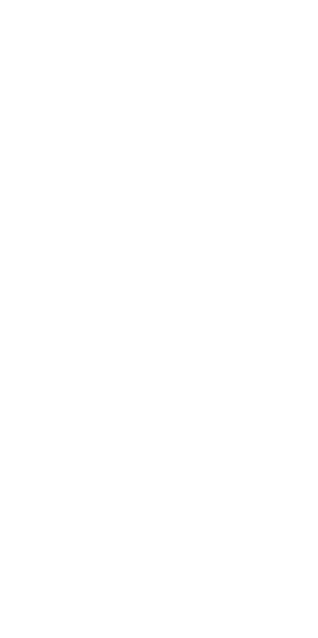 scroll, scrollTop: 0, scrollLeft: 0, axis: both 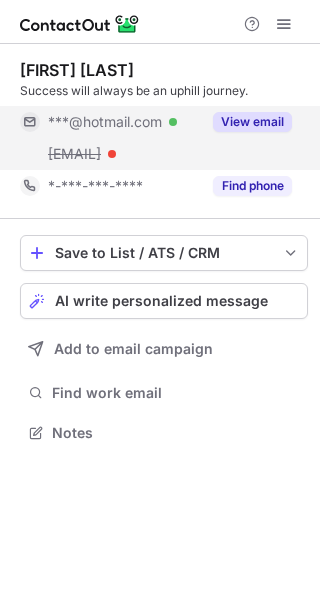click on "View email" at bounding box center [252, 122] 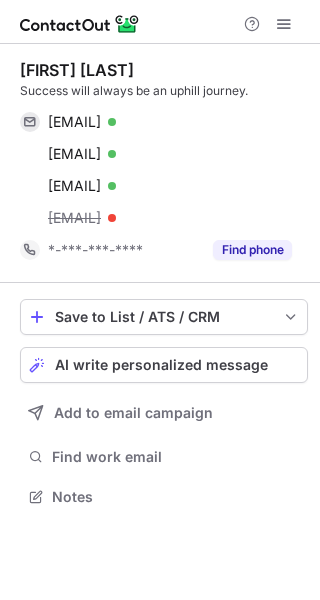 scroll, scrollTop: 10, scrollLeft: 10, axis: both 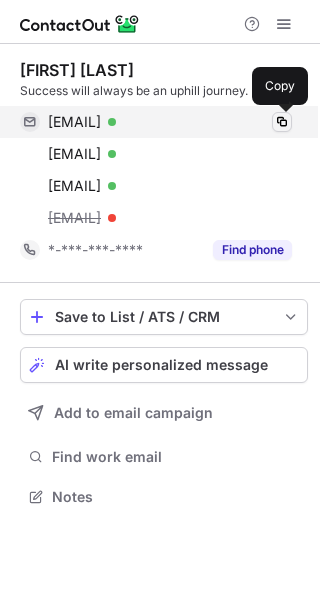 click at bounding box center [282, 122] 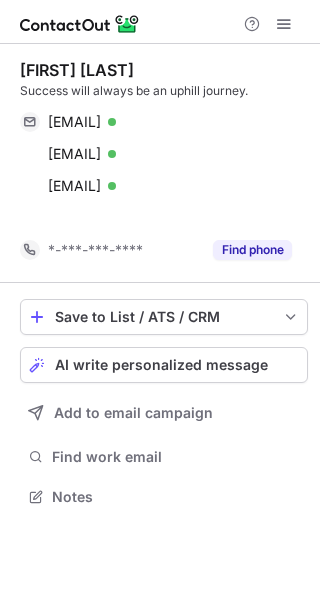 scroll, scrollTop: 451, scrollLeft: 320, axis: both 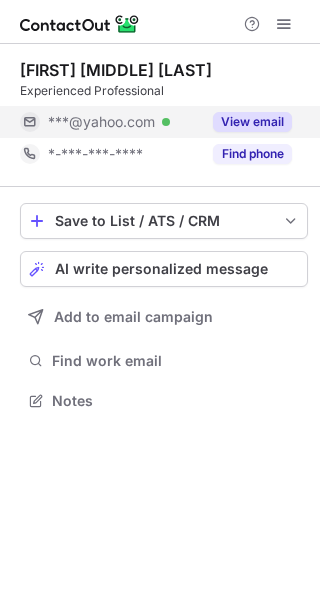click on "View email" at bounding box center [252, 122] 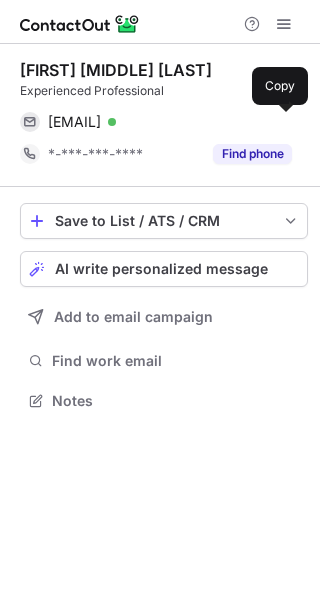 click at bounding box center [282, 122] 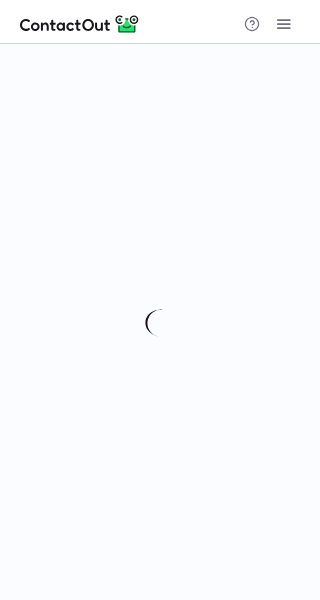 scroll, scrollTop: 0, scrollLeft: 0, axis: both 